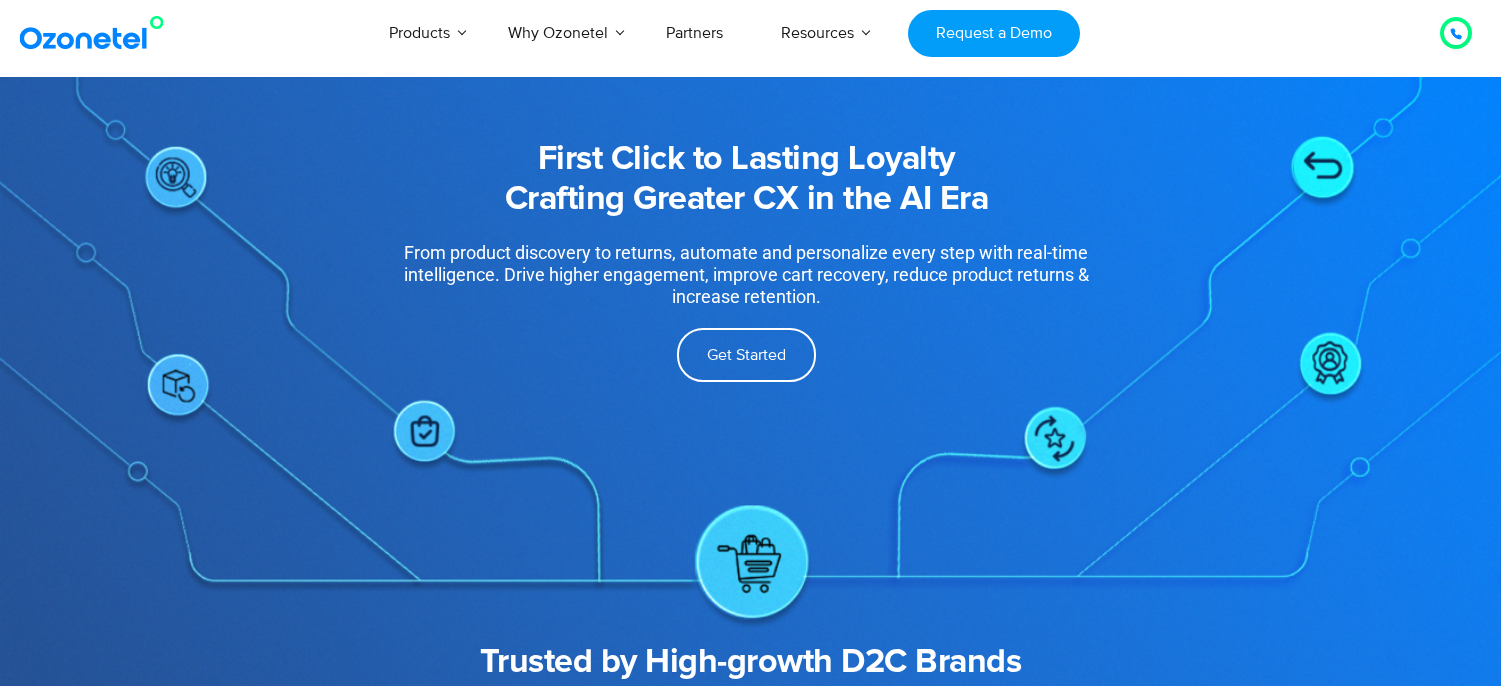 scroll, scrollTop: 1508, scrollLeft: 0, axis: vertical 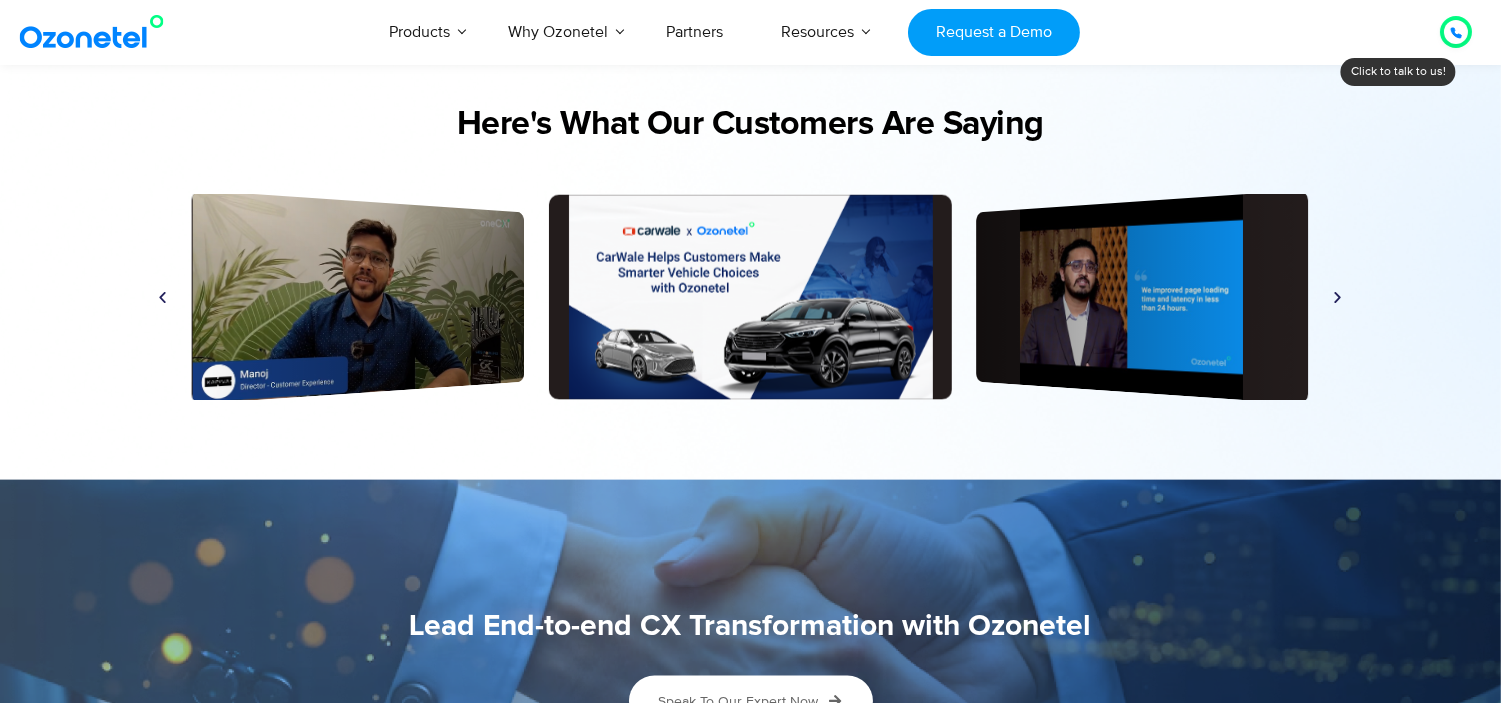 click at bounding box center (1338, 297) 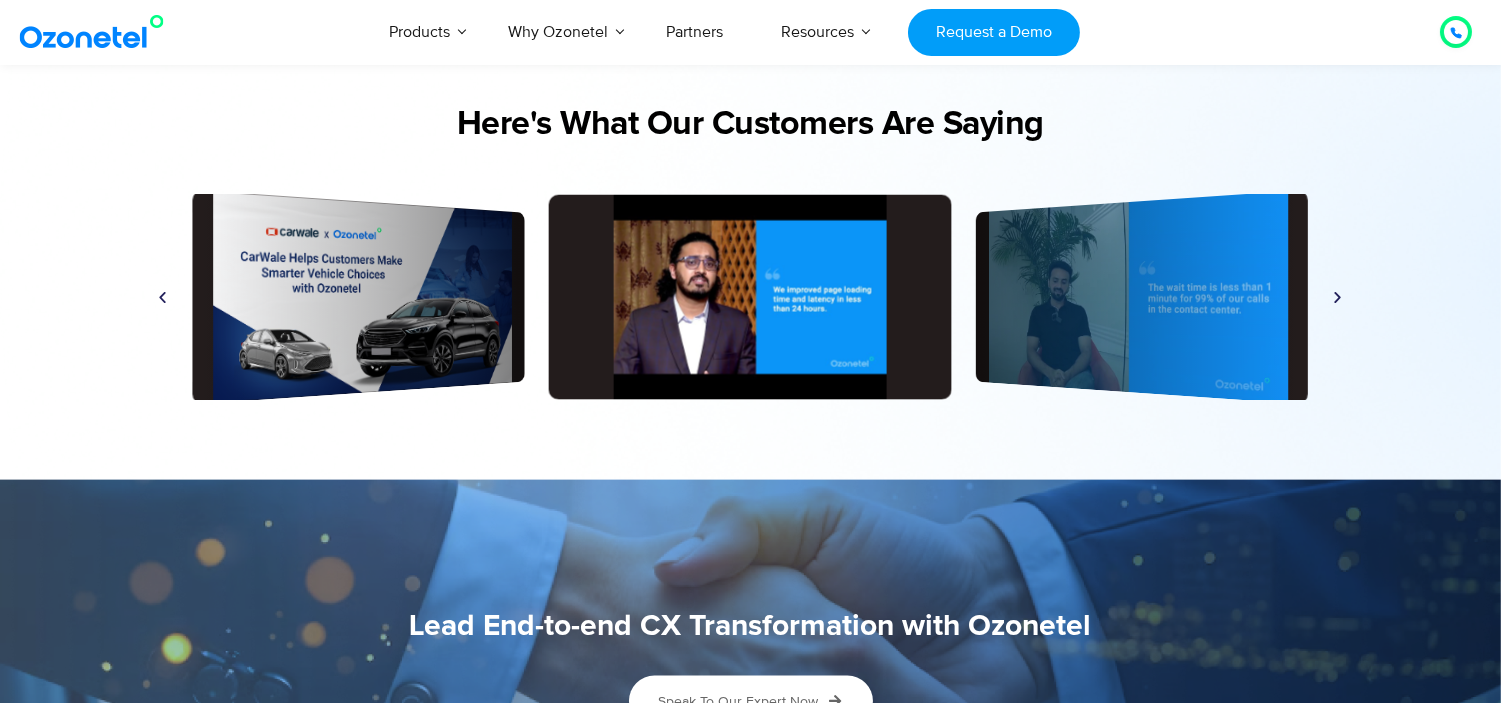 click on "Play" at bounding box center [750, 297] 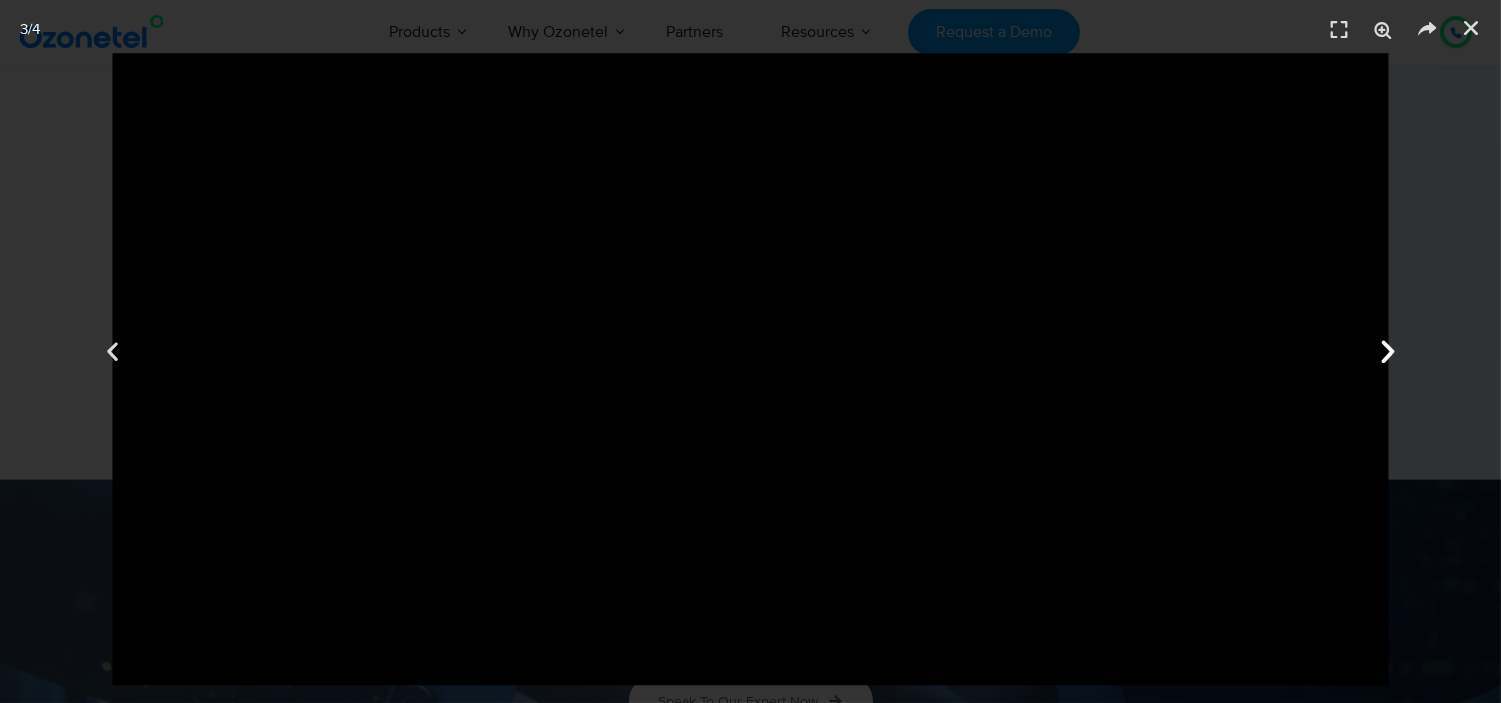 click at bounding box center [1388, 352] 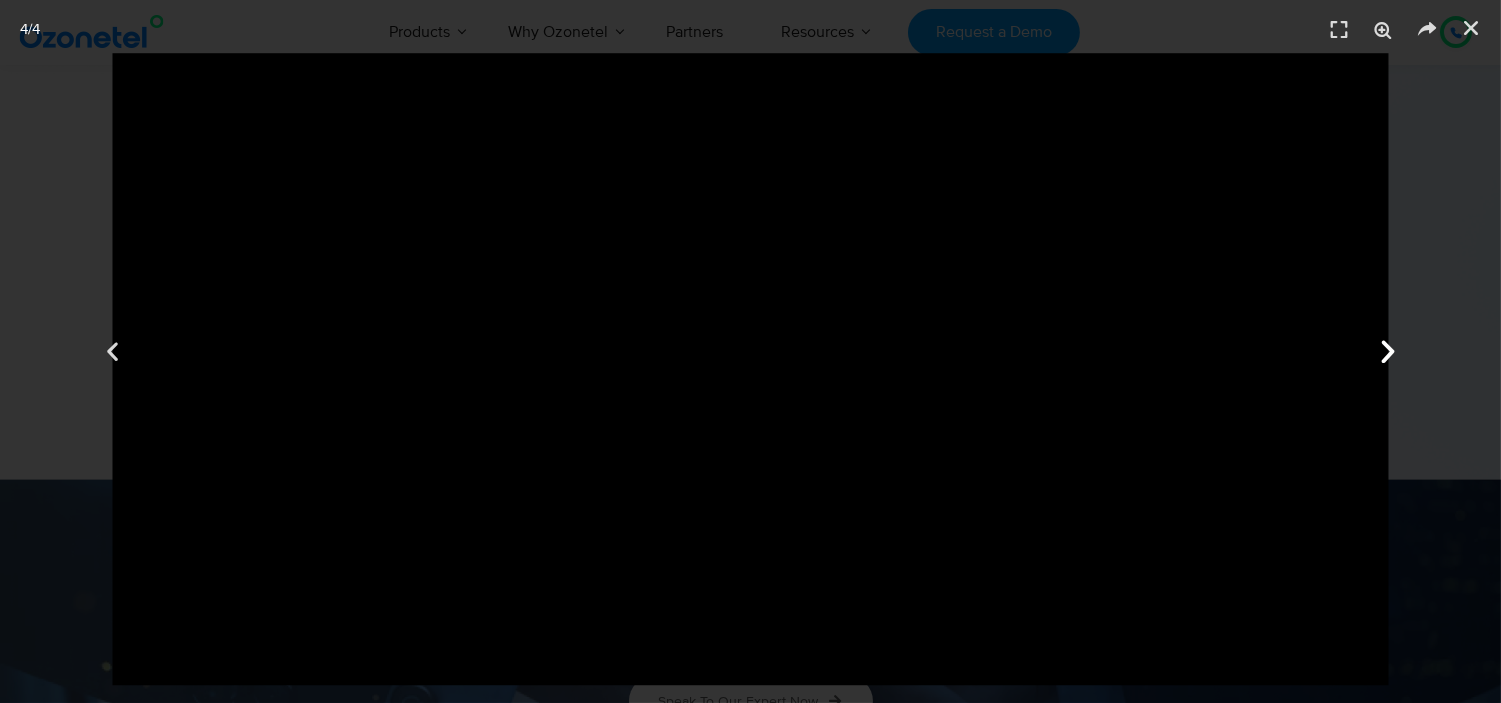 click at bounding box center [1388, 352] 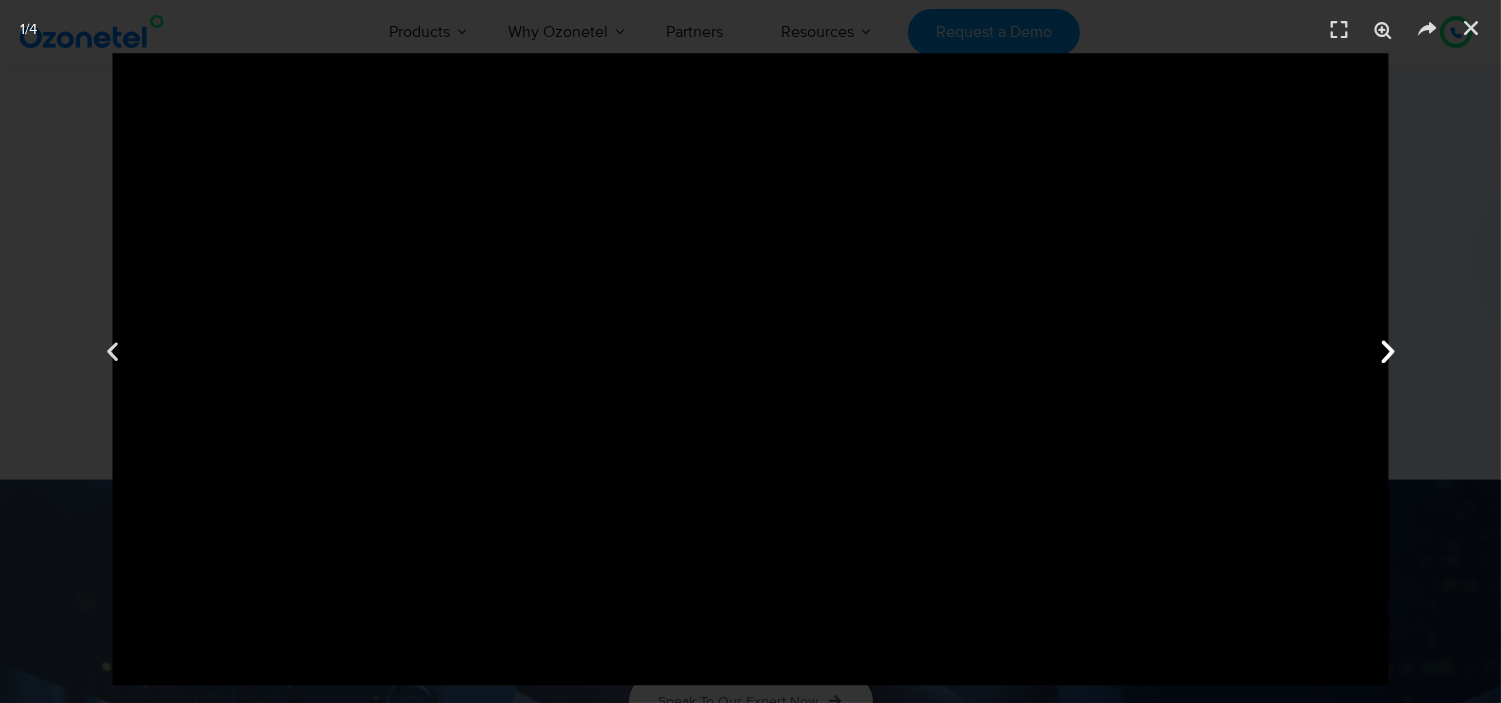 click at bounding box center (1388, 352) 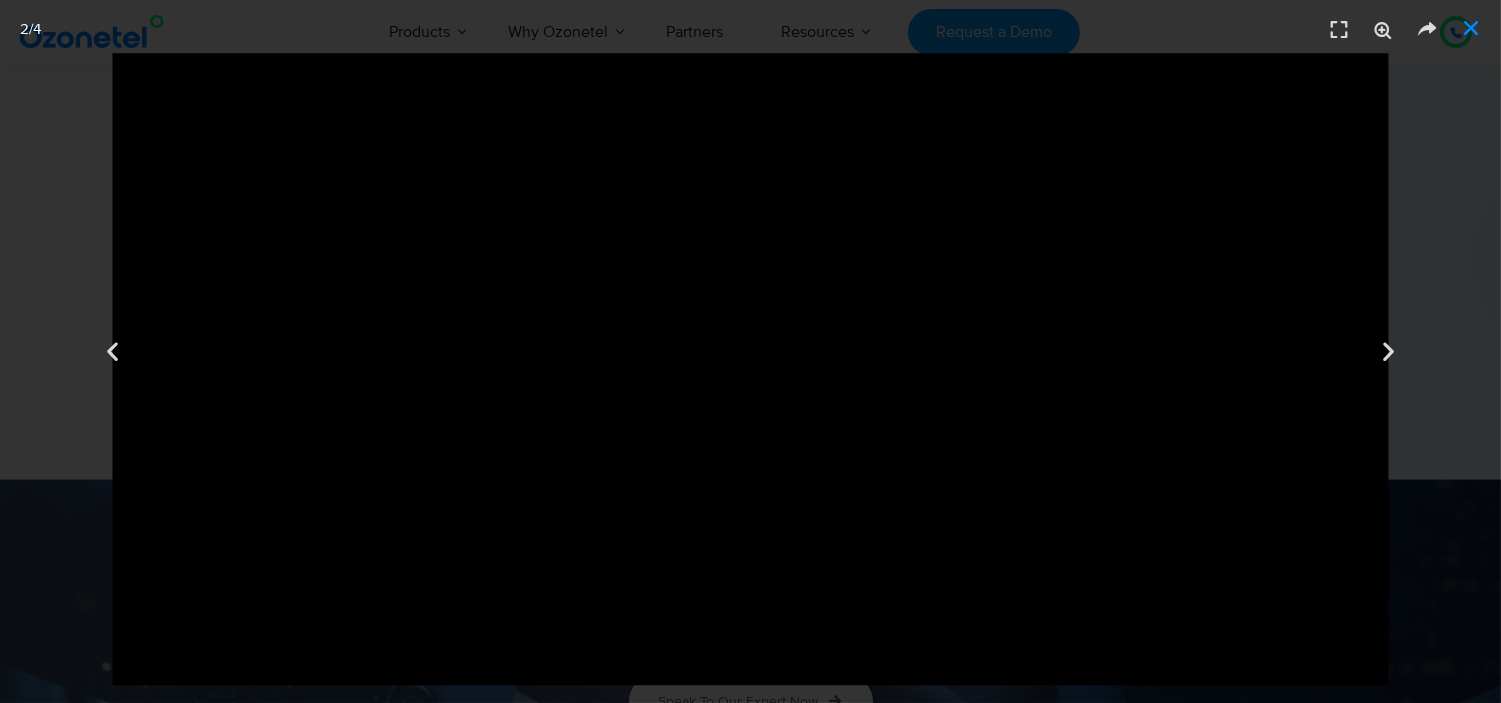 click at bounding box center (1471, 28) 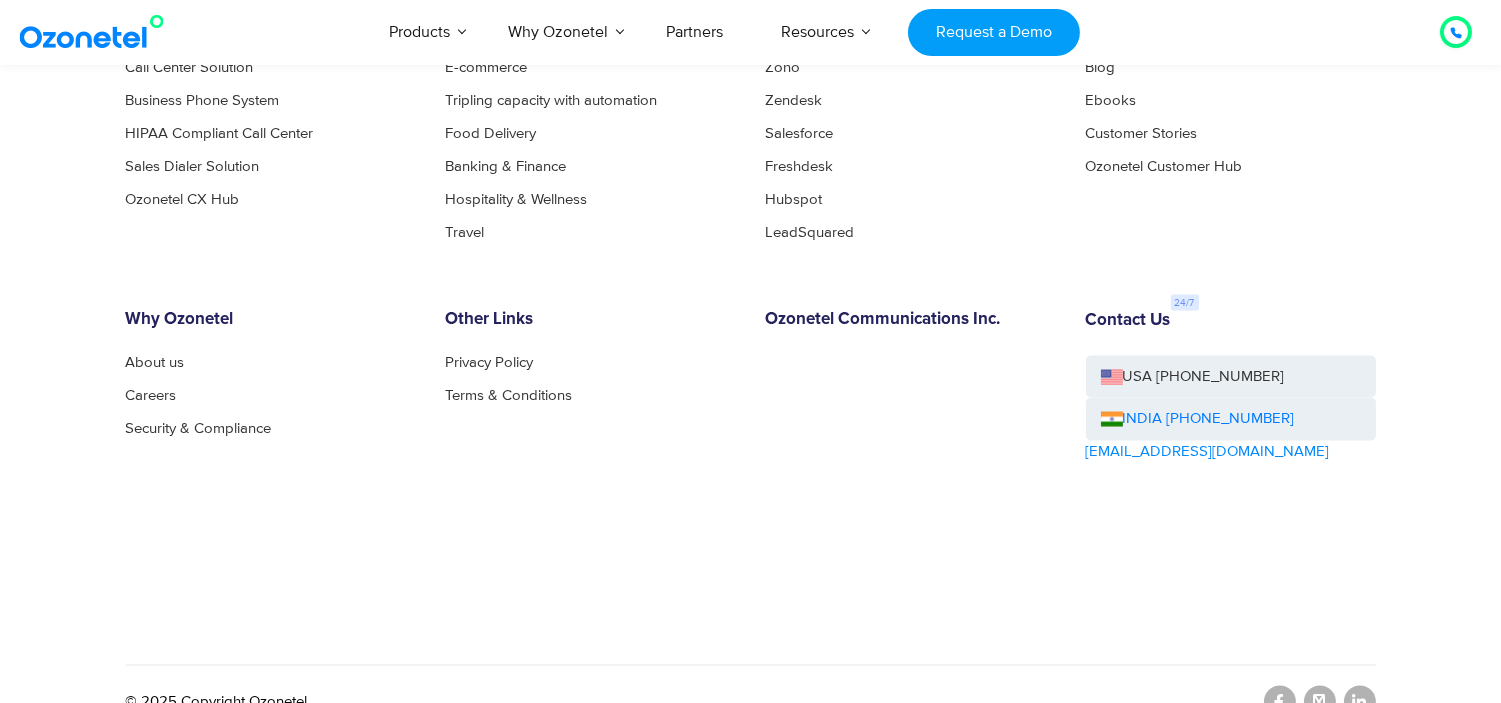 click at bounding box center [96, 32] 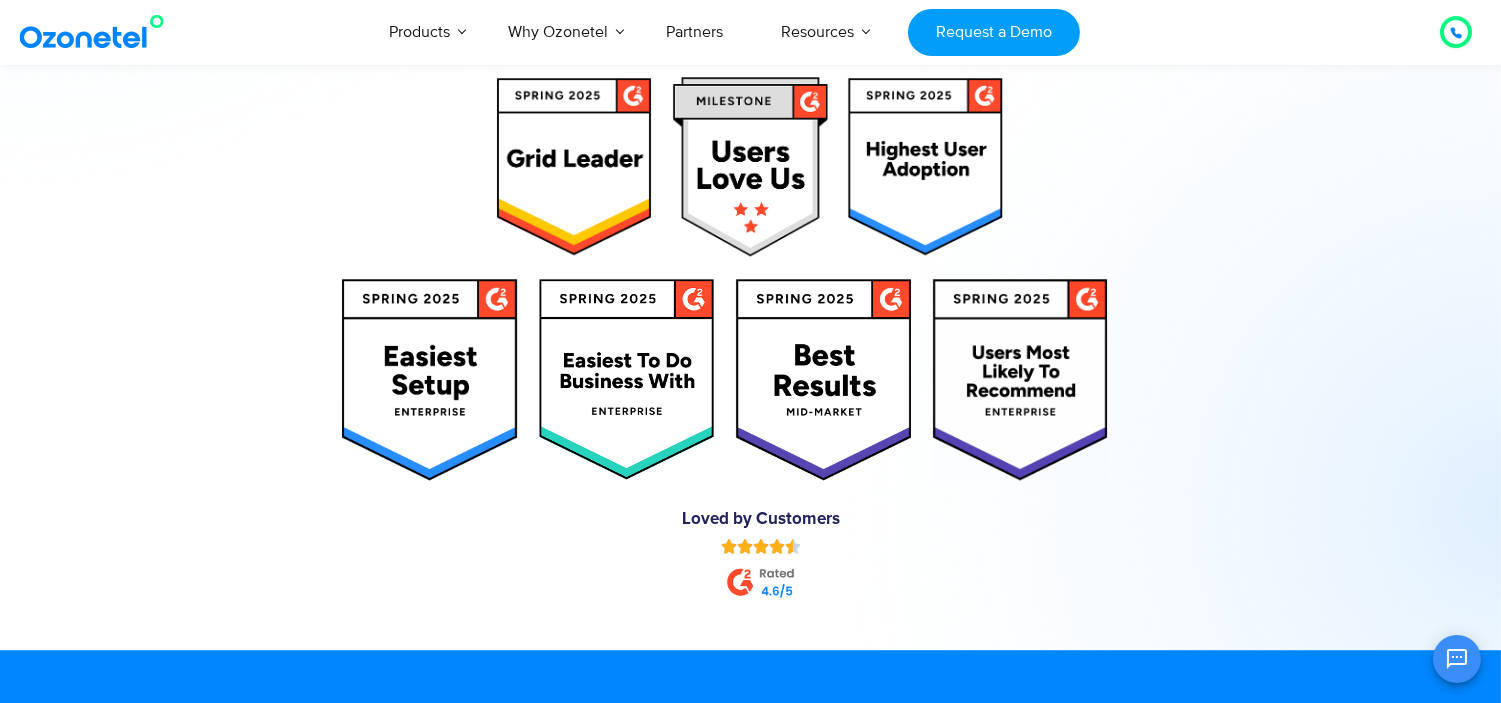 scroll, scrollTop: 0, scrollLeft: 0, axis: both 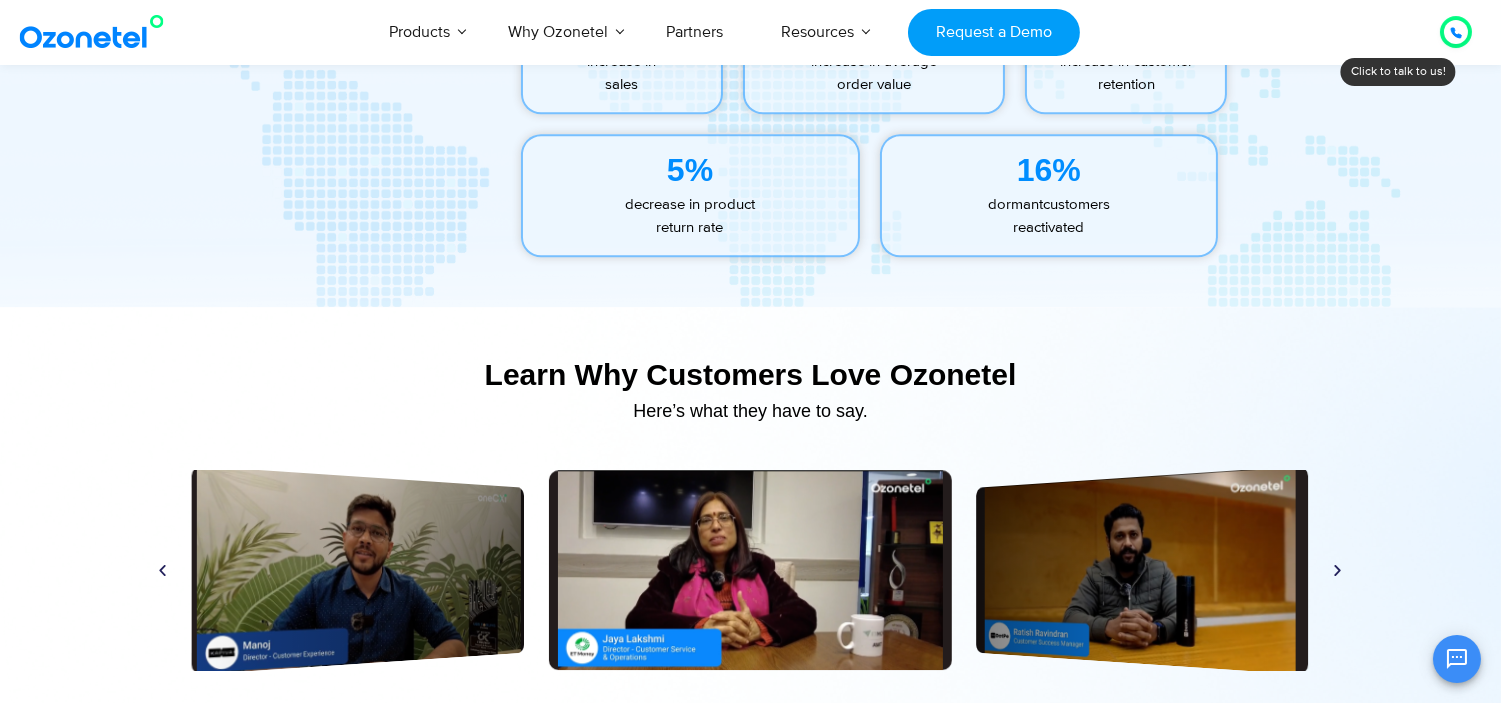 click at bounding box center [1338, 570] 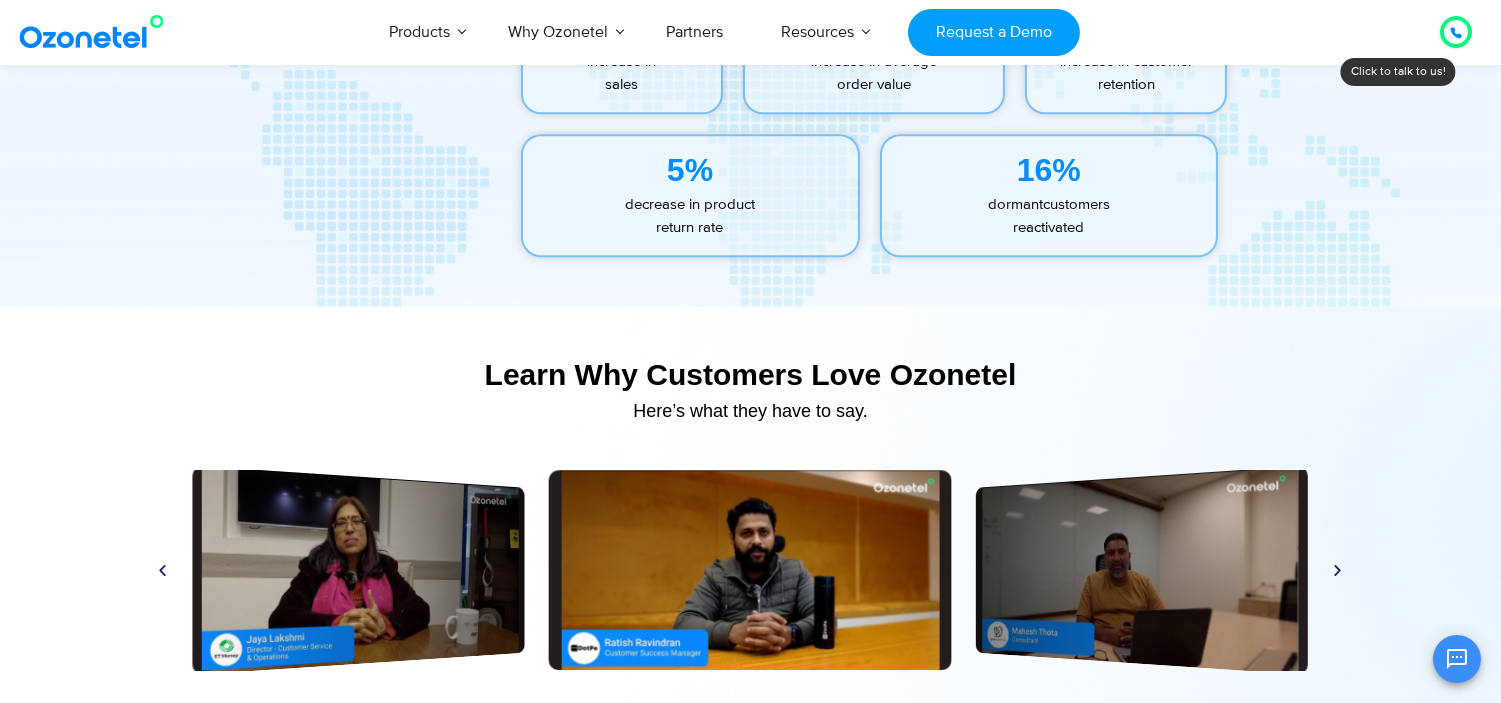 click at bounding box center (1338, 570) 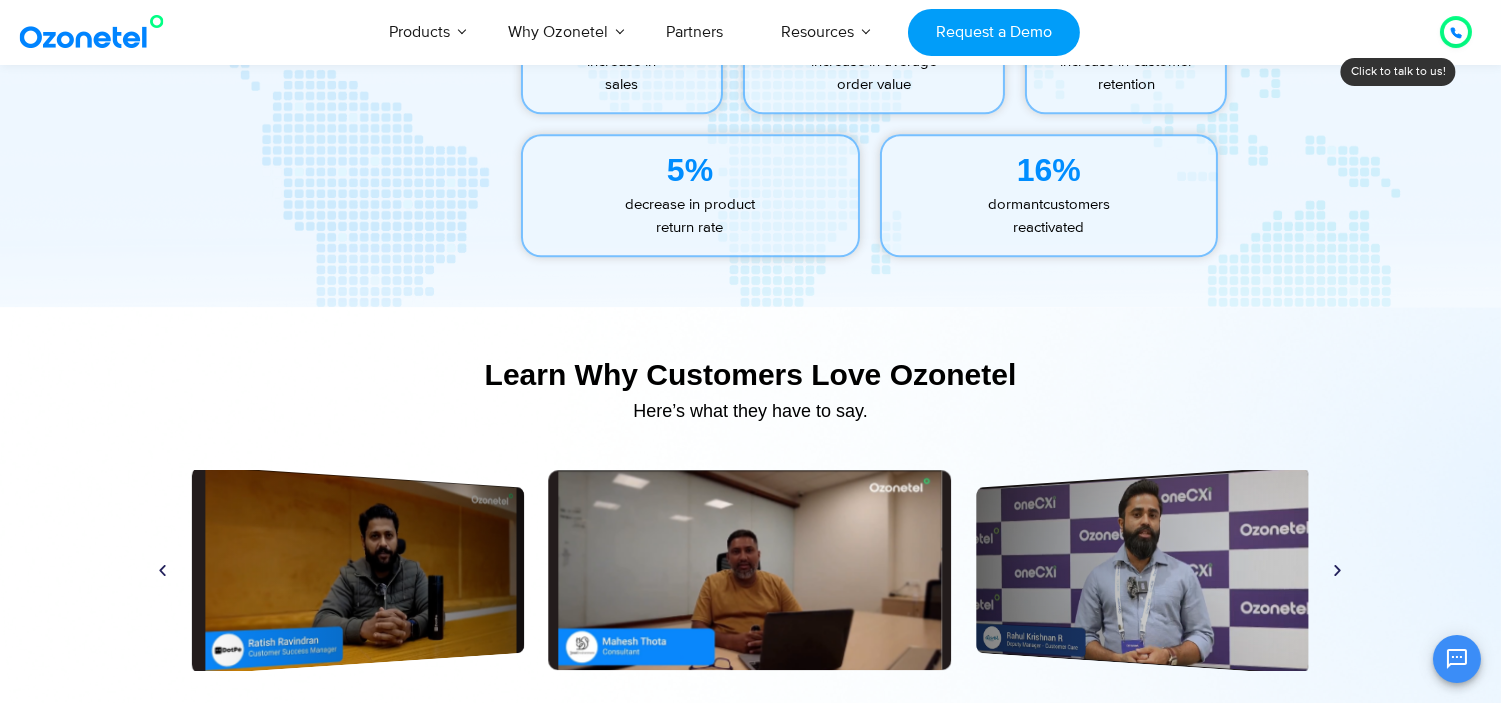click on "Play" at bounding box center [1142, 570] 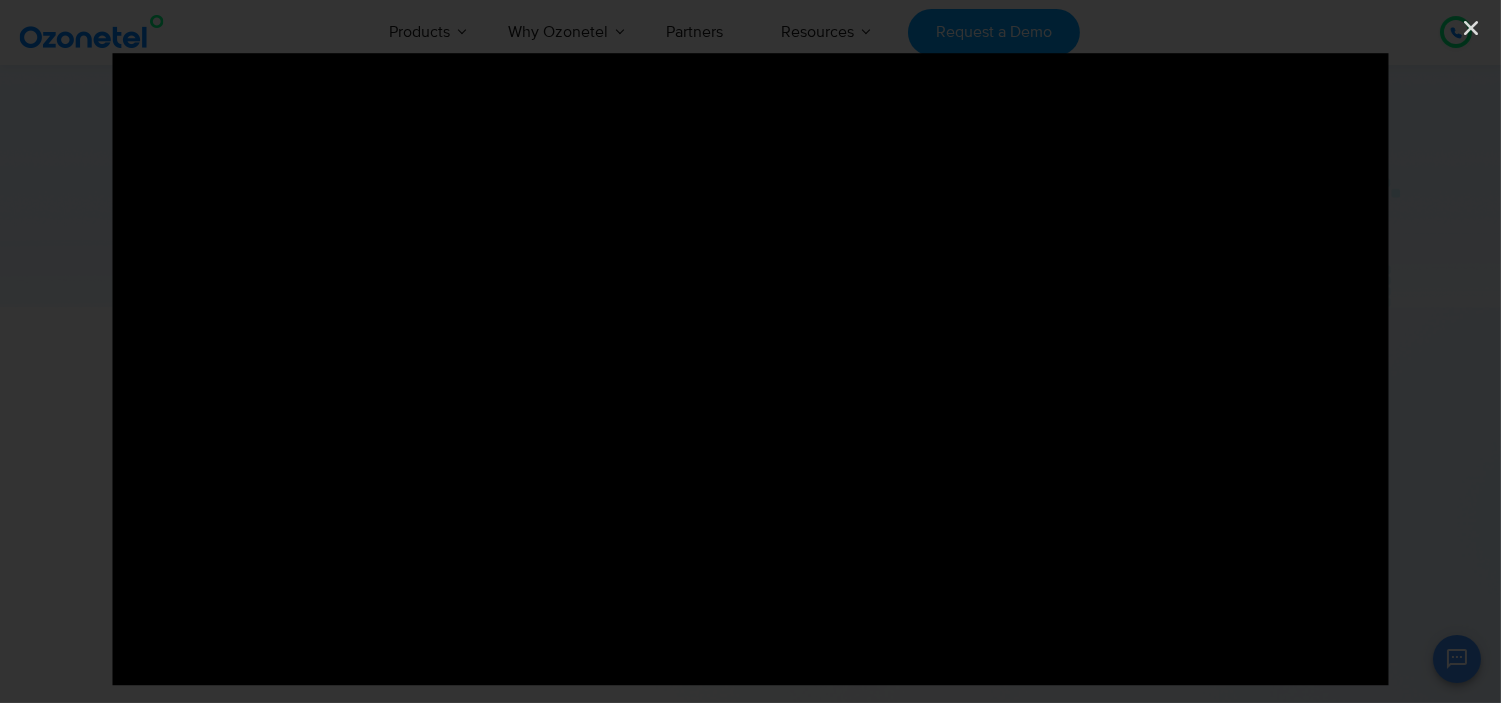drag, startPoint x: 1272, startPoint y: 220, endPoint x: 1372, endPoint y: 156, distance: 118.72658 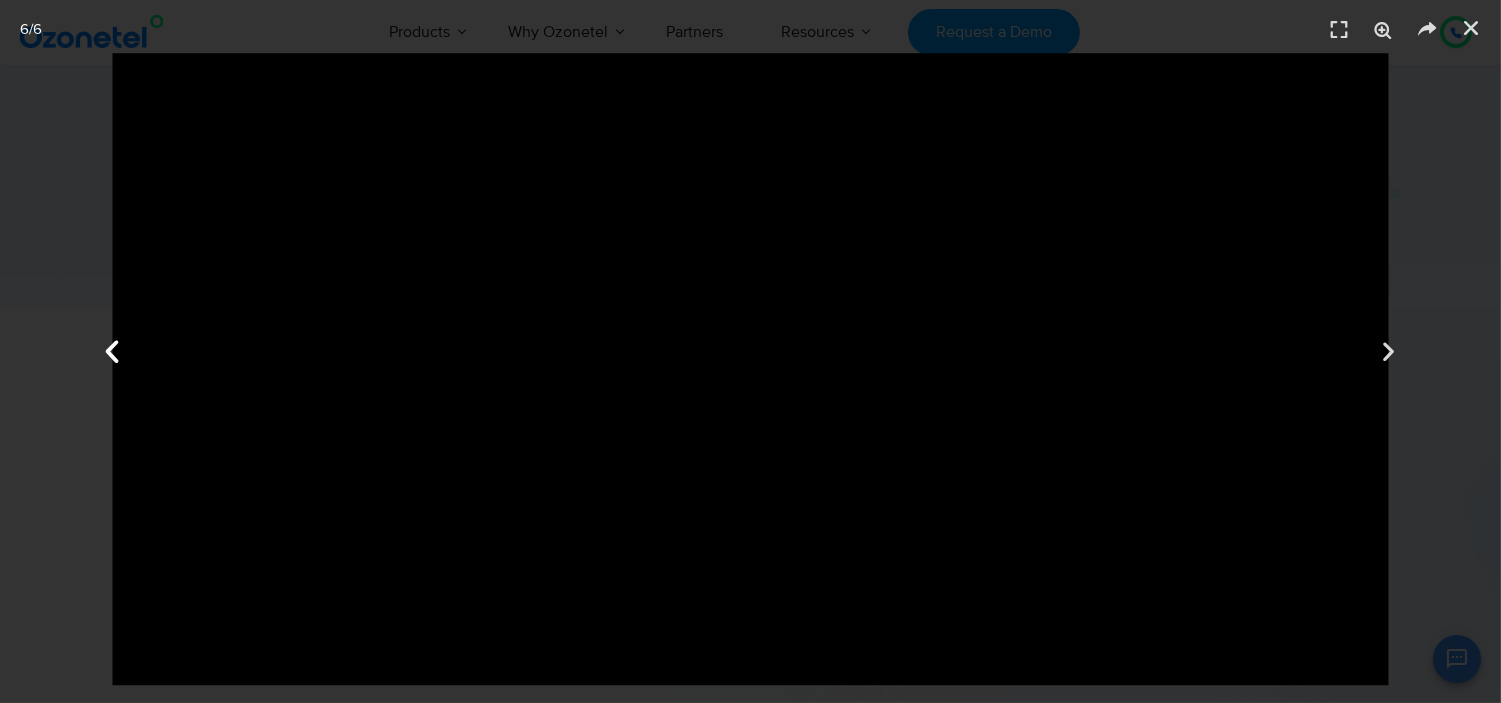 click at bounding box center [113, 352] 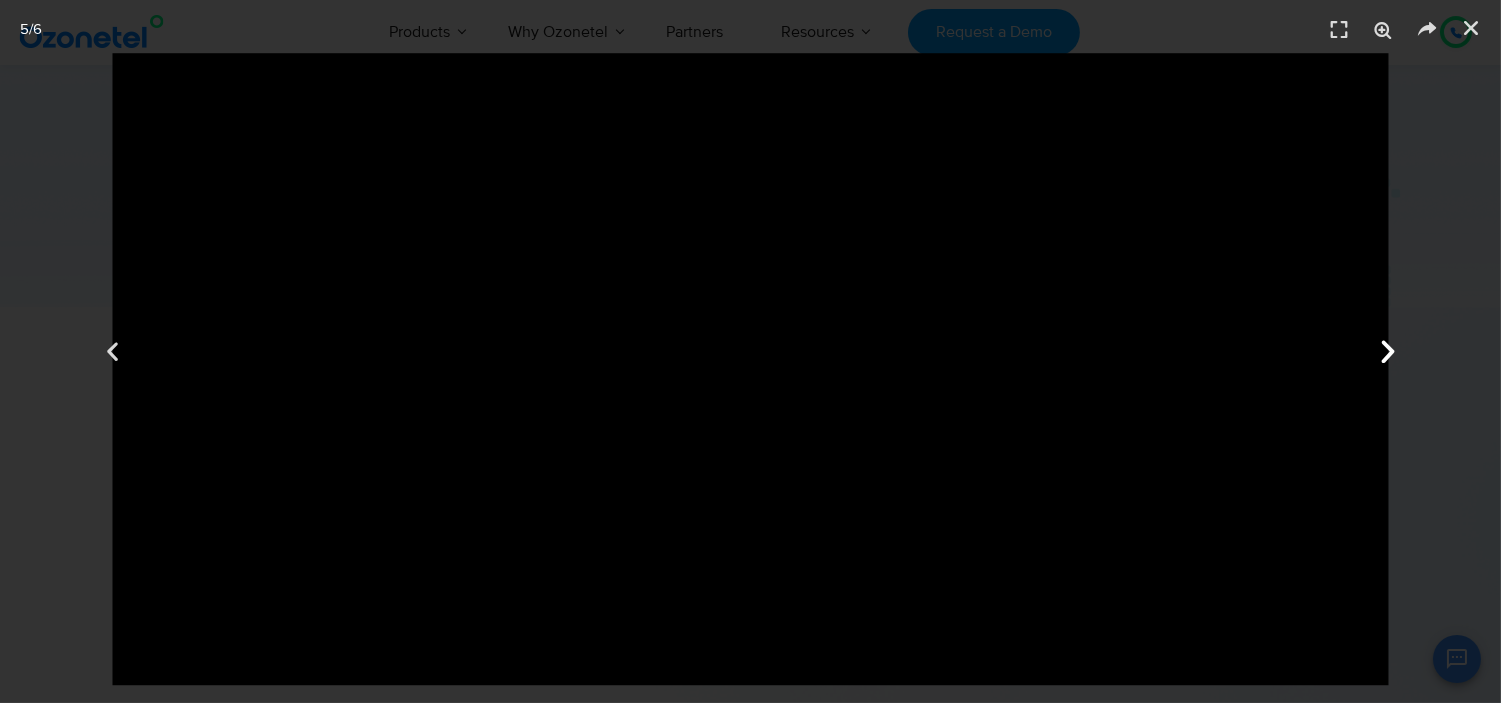 drag, startPoint x: 1271, startPoint y: 573, endPoint x: 1367, endPoint y: 148, distance: 435.70746 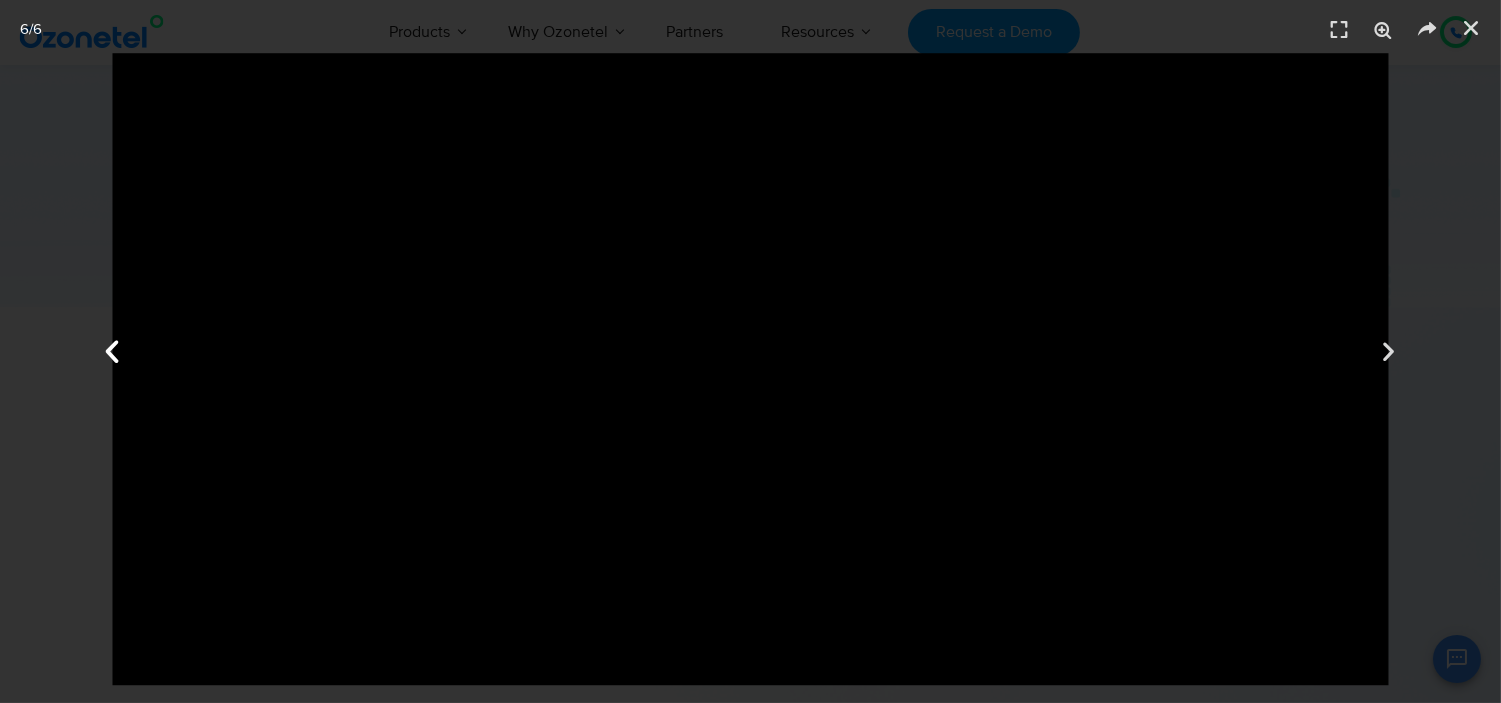 click at bounding box center (113, 352) 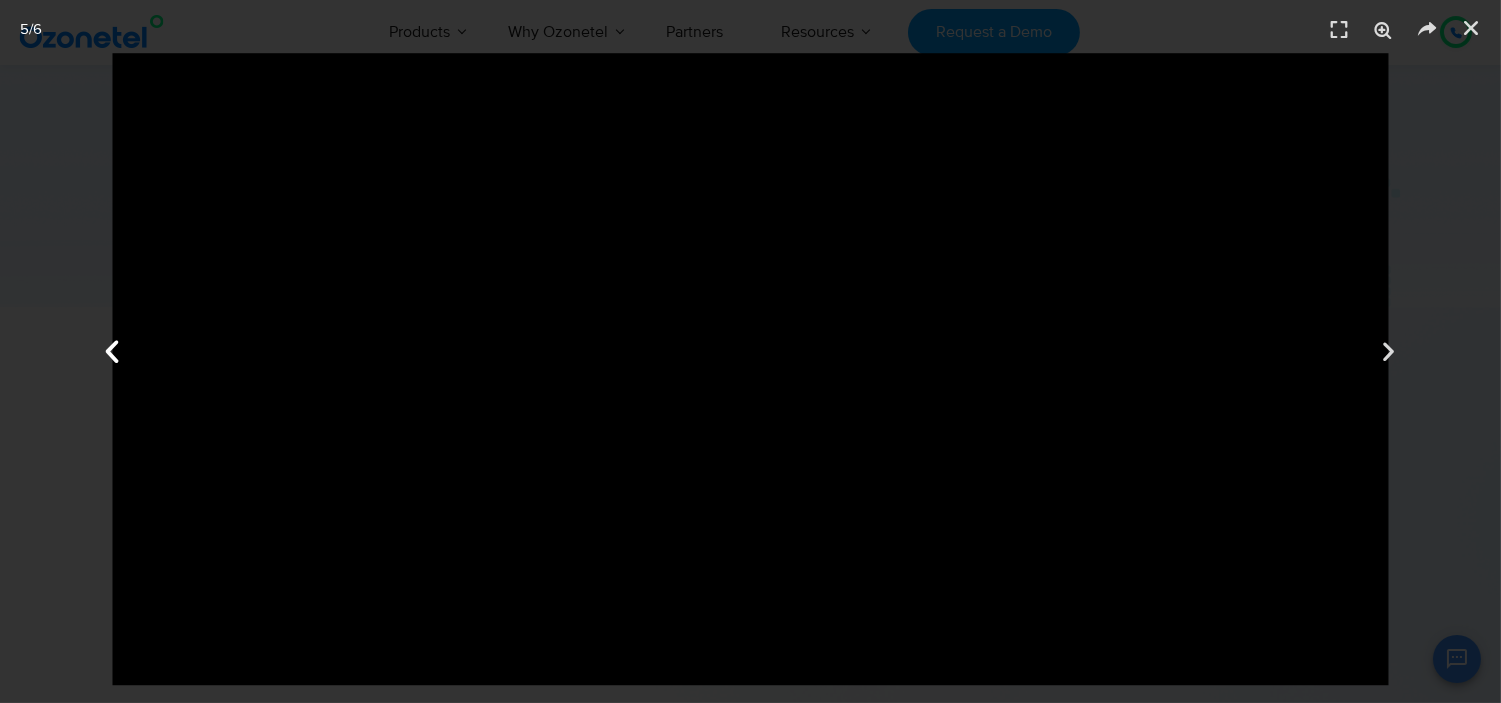 click on "Previous" at bounding box center (112, 351) 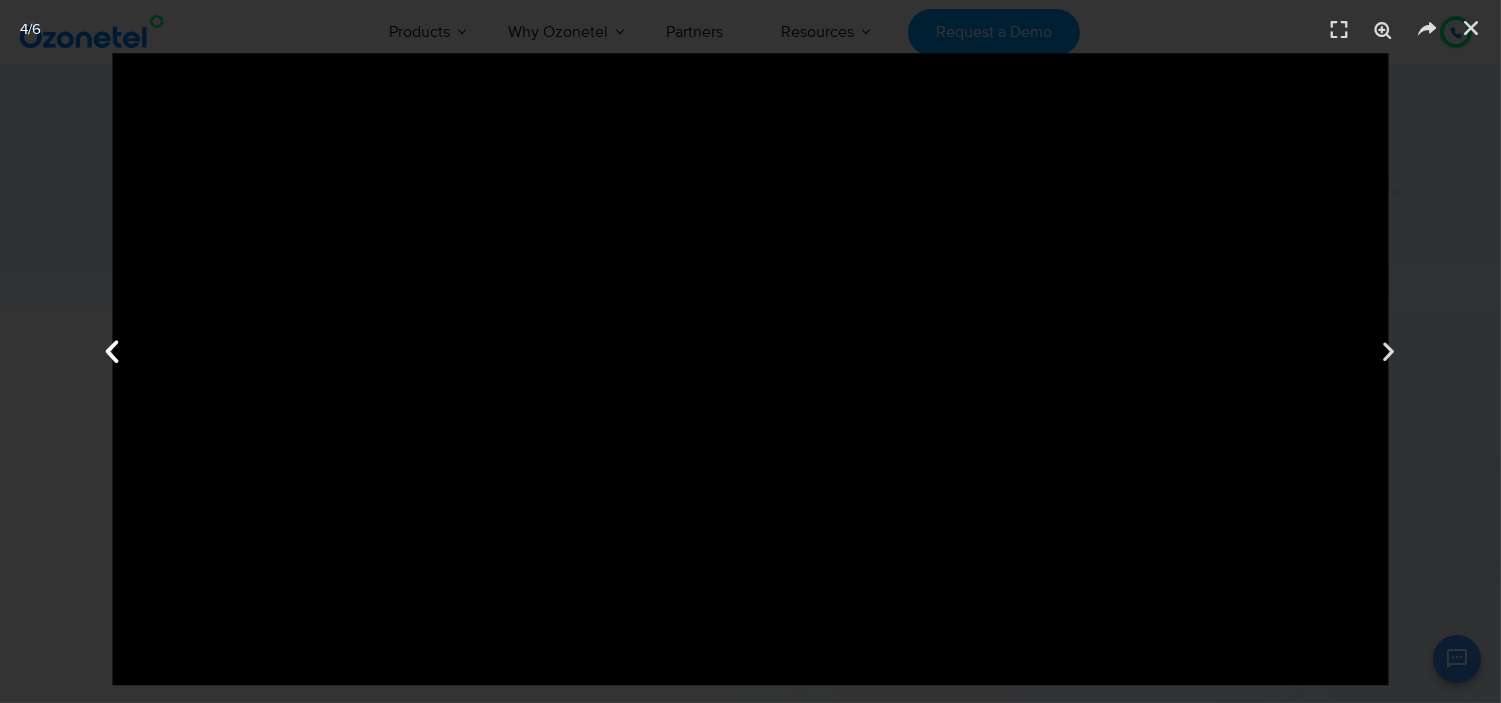 click at bounding box center (113, 352) 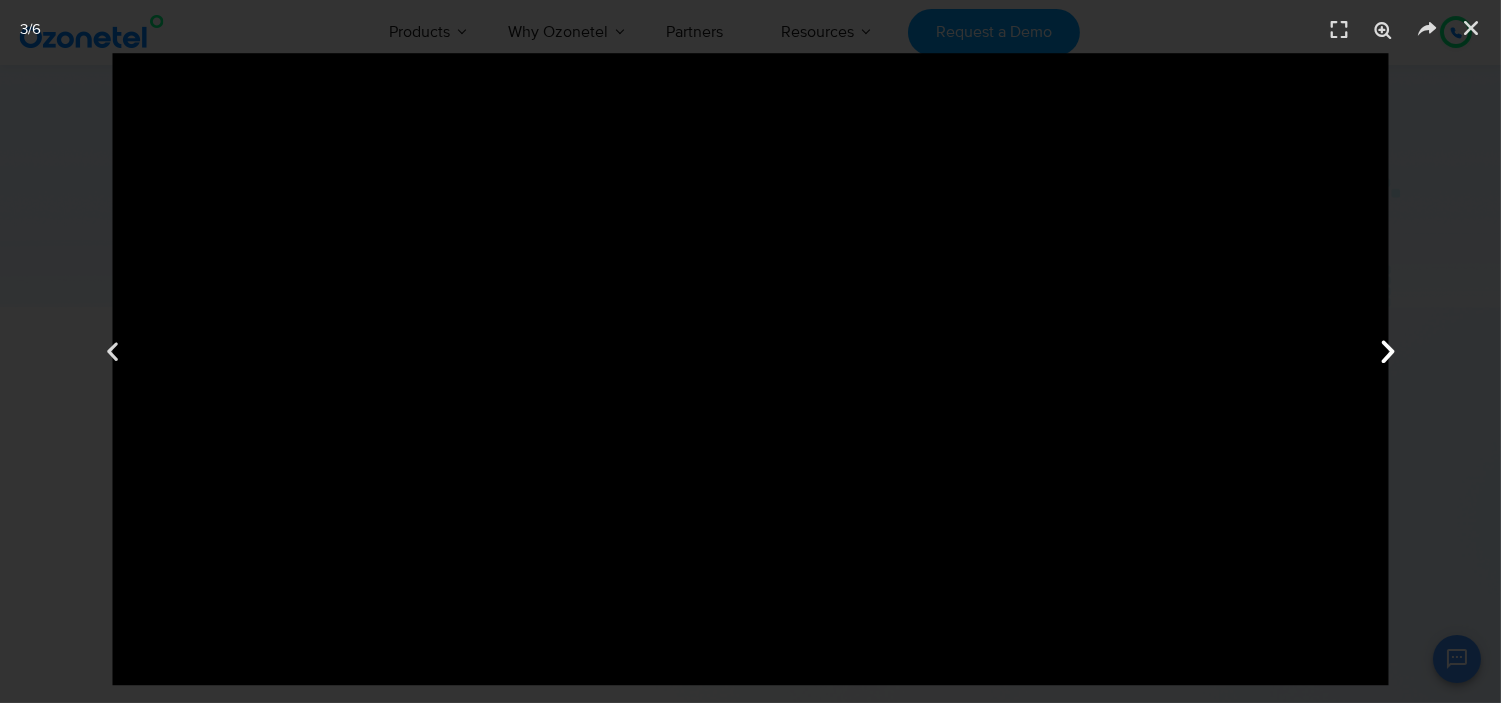 click on "Next" at bounding box center (1388, 351) 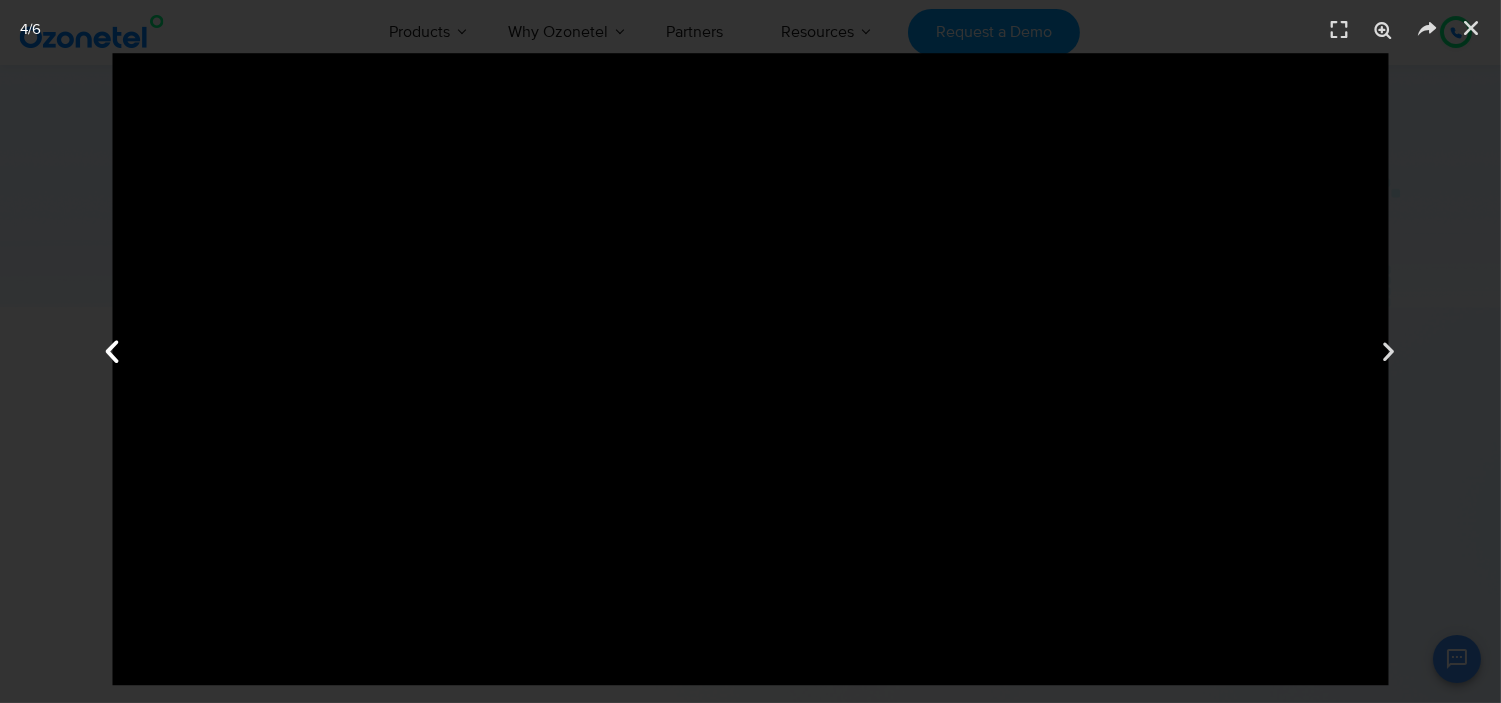 click at bounding box center (113, 352) 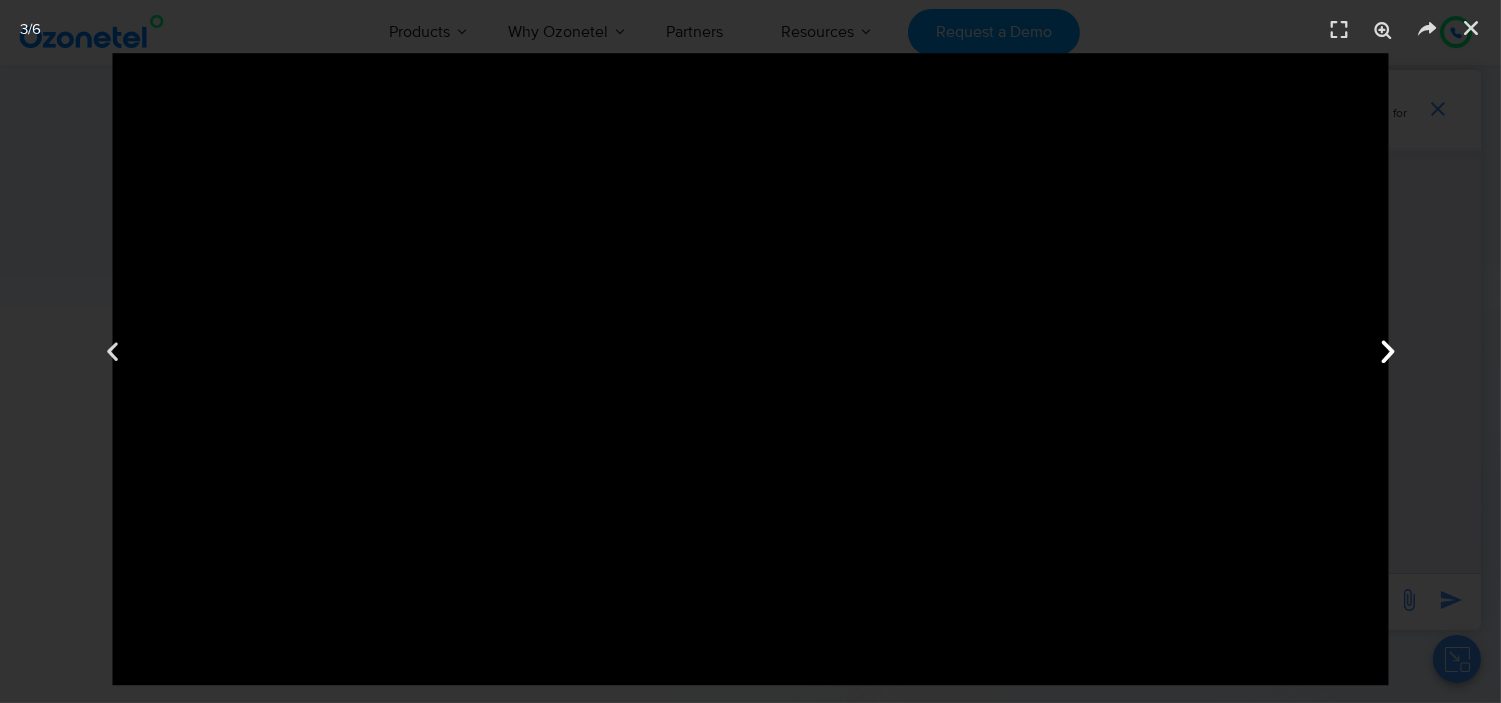 click on "Next" at bounding box center (1388, 351) 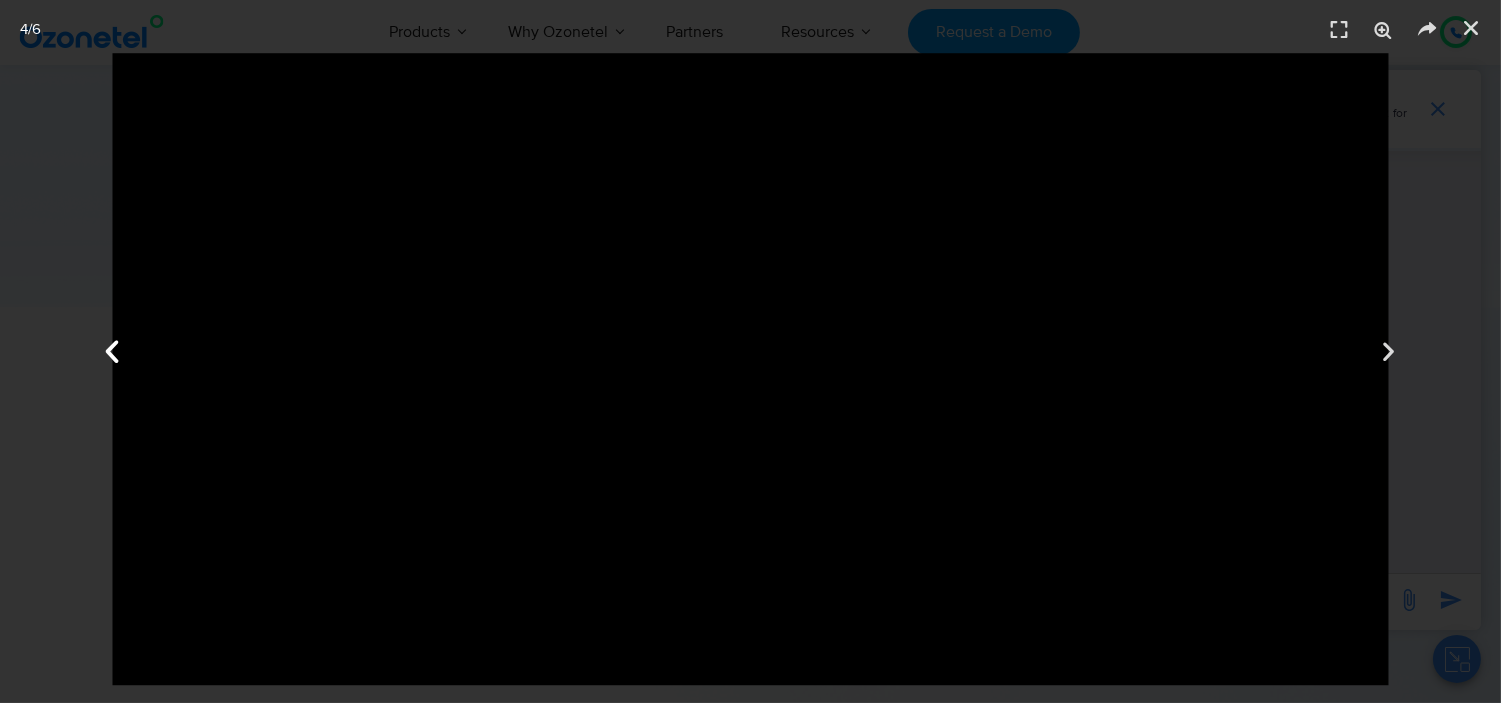 click on "Previous" at bounding box center [112, 351] 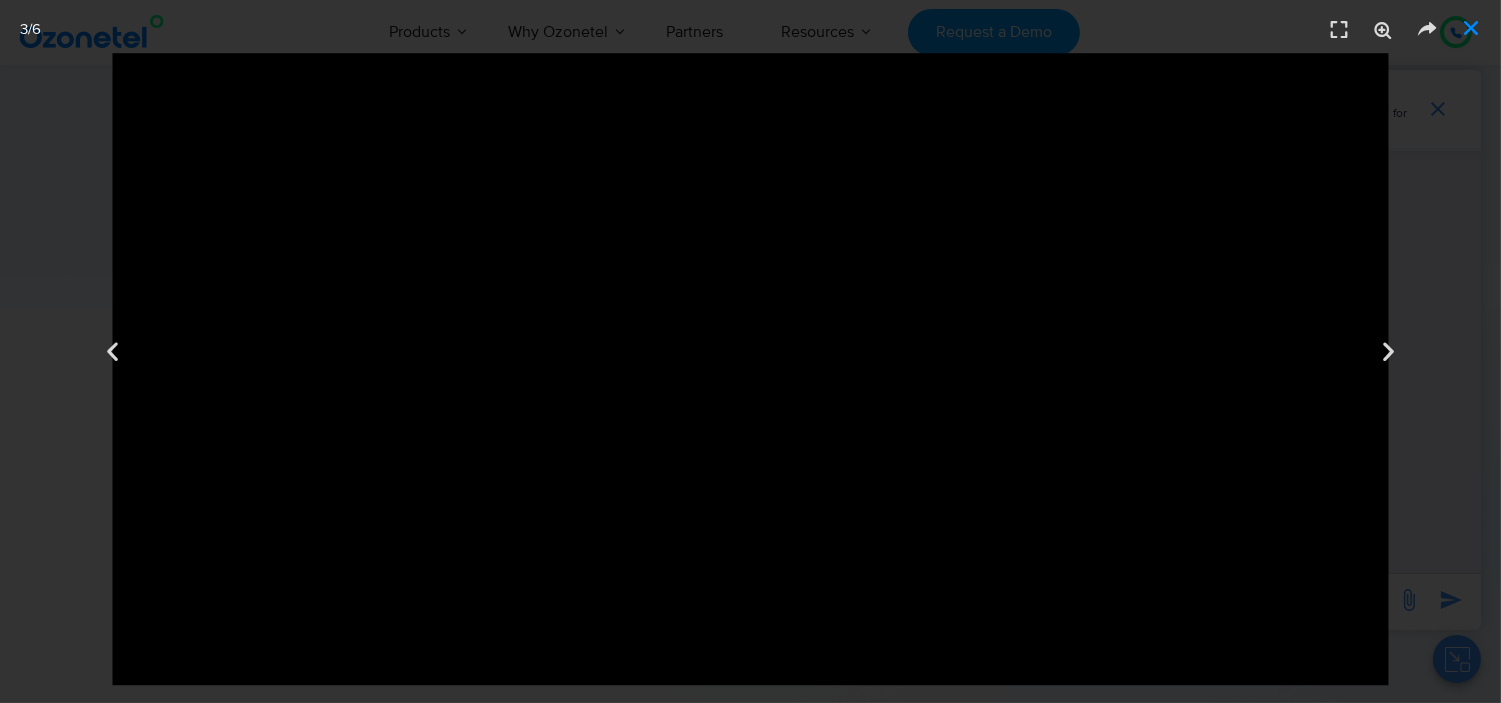 click at bounding box center (1471, 28) 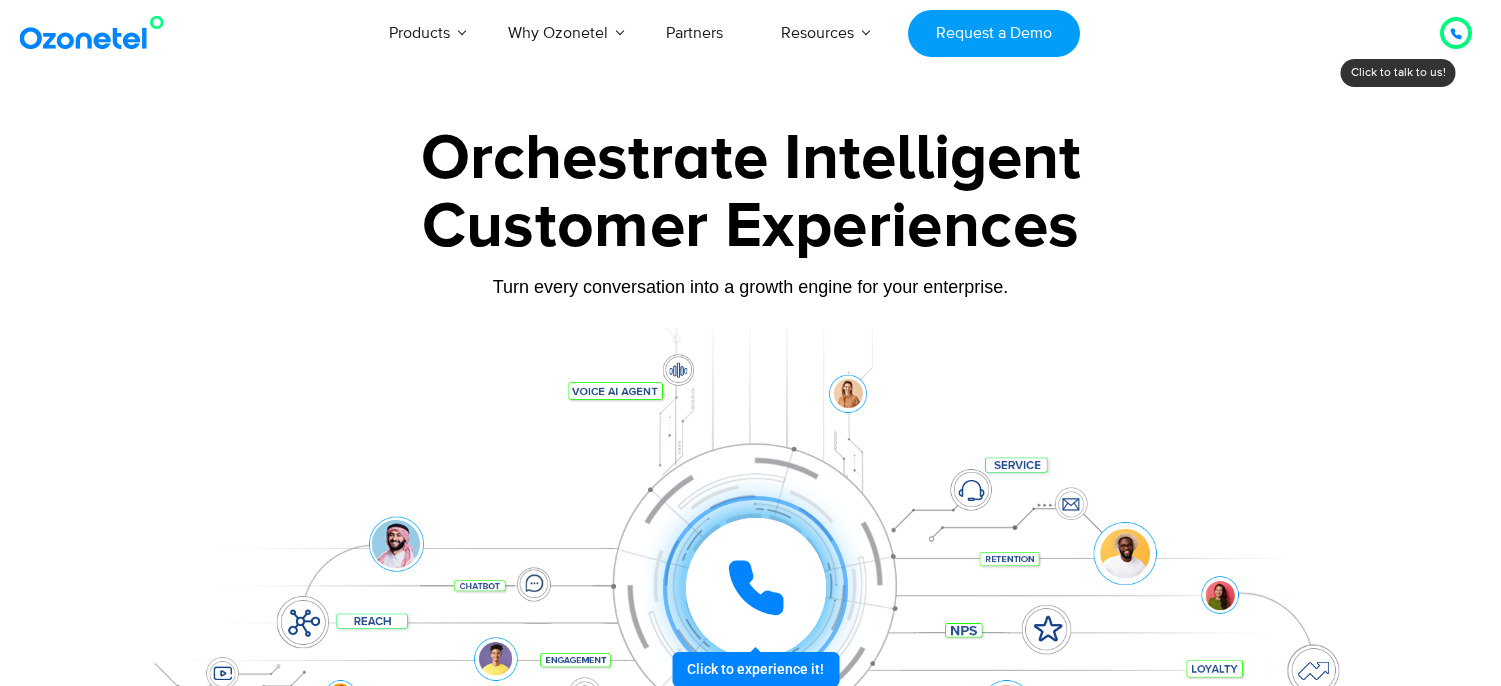 scroll, scrollTop: 0, scrollLeft: 0, axis: both 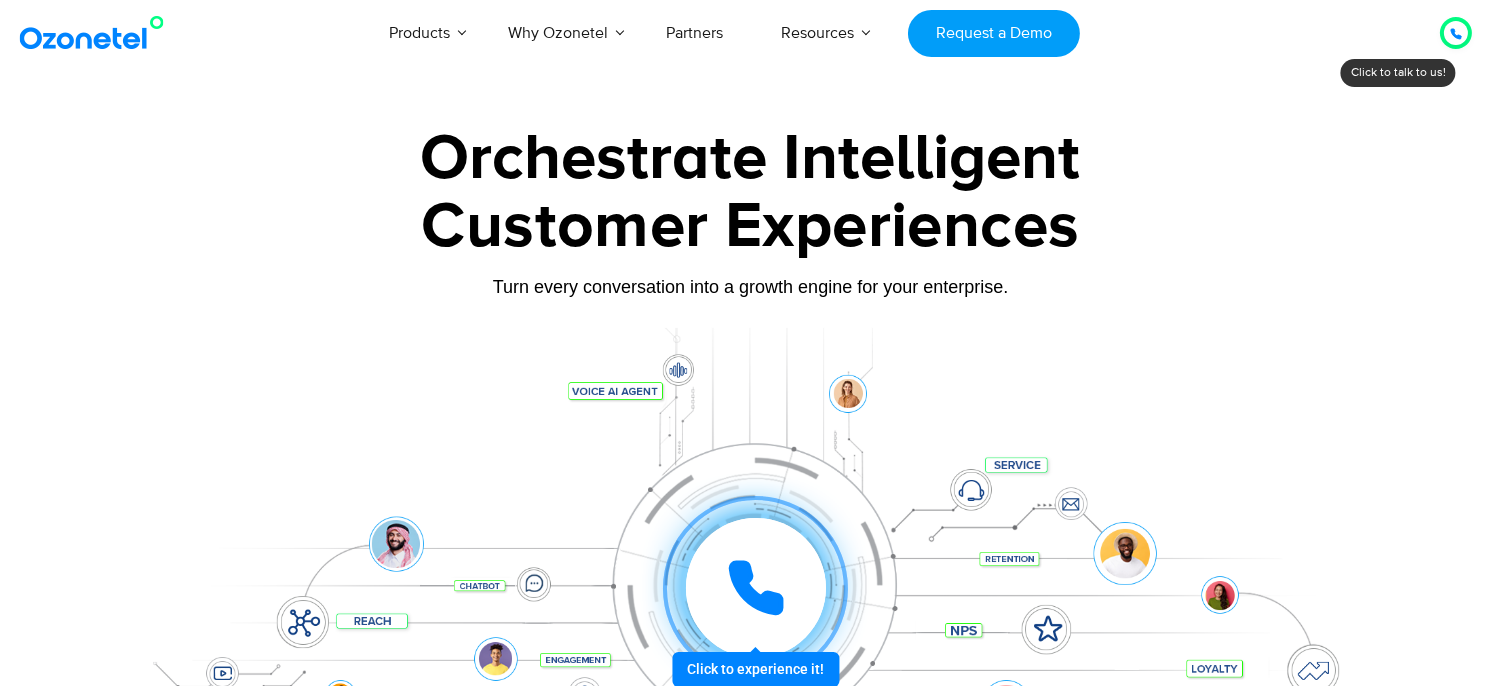 click on "Automotive" at bounding box center (253, 121) 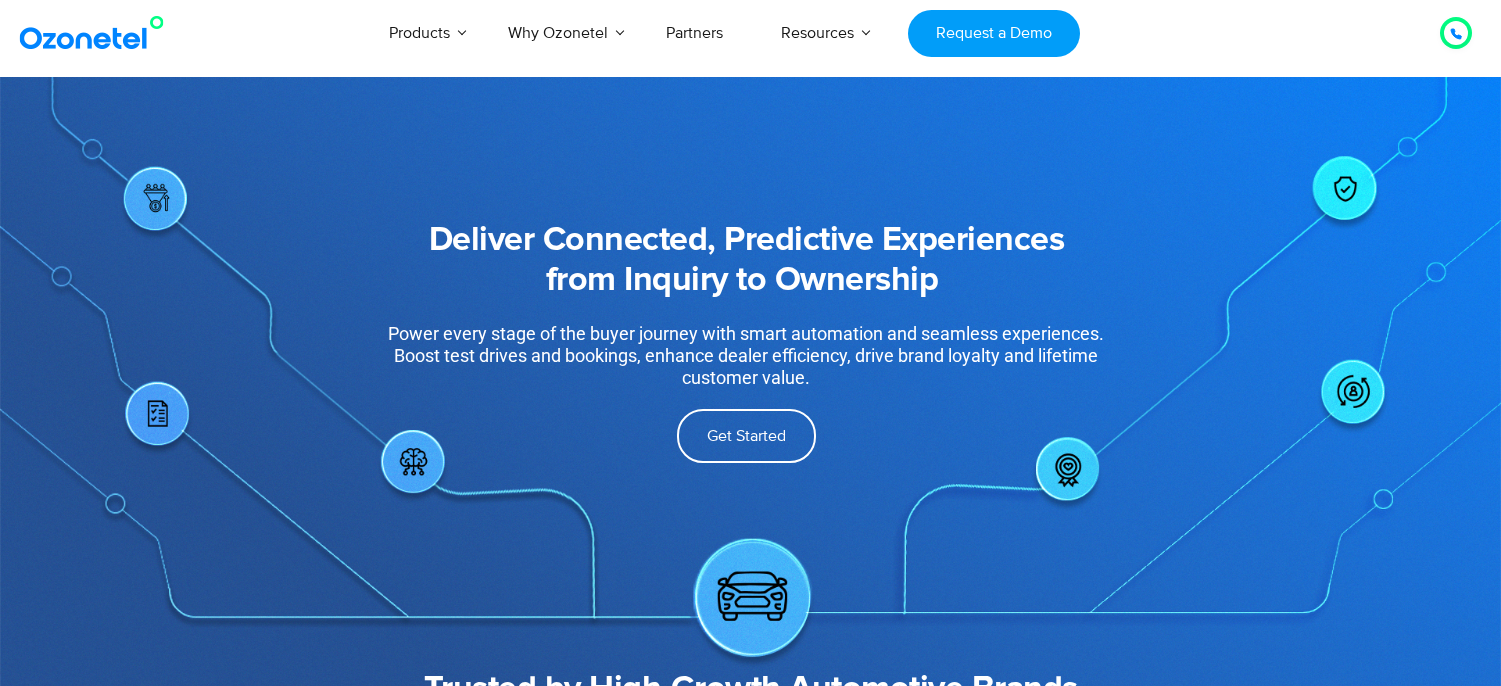 scroll, scrollTop: 0, scrollLeft: 0, axis: both 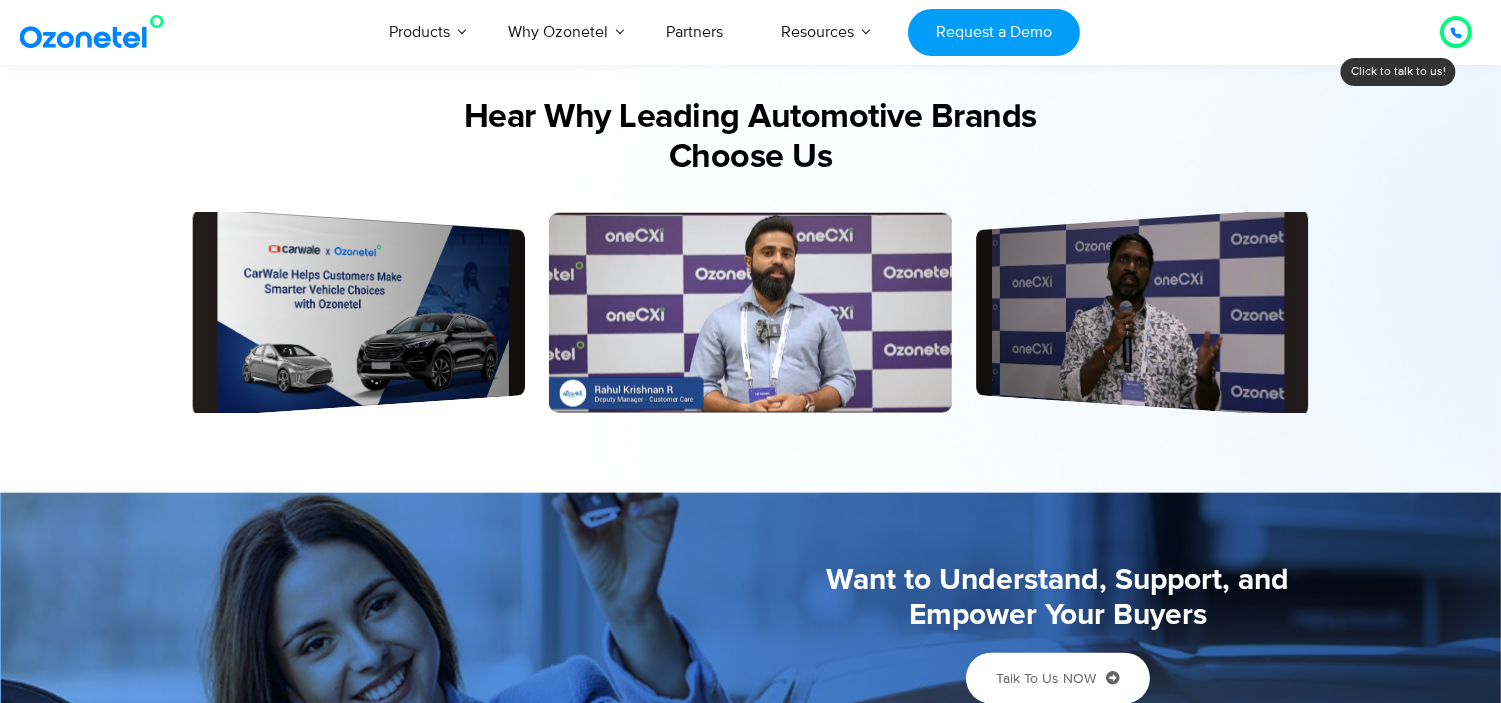 click on "Play" at bounding box center [358, 313] 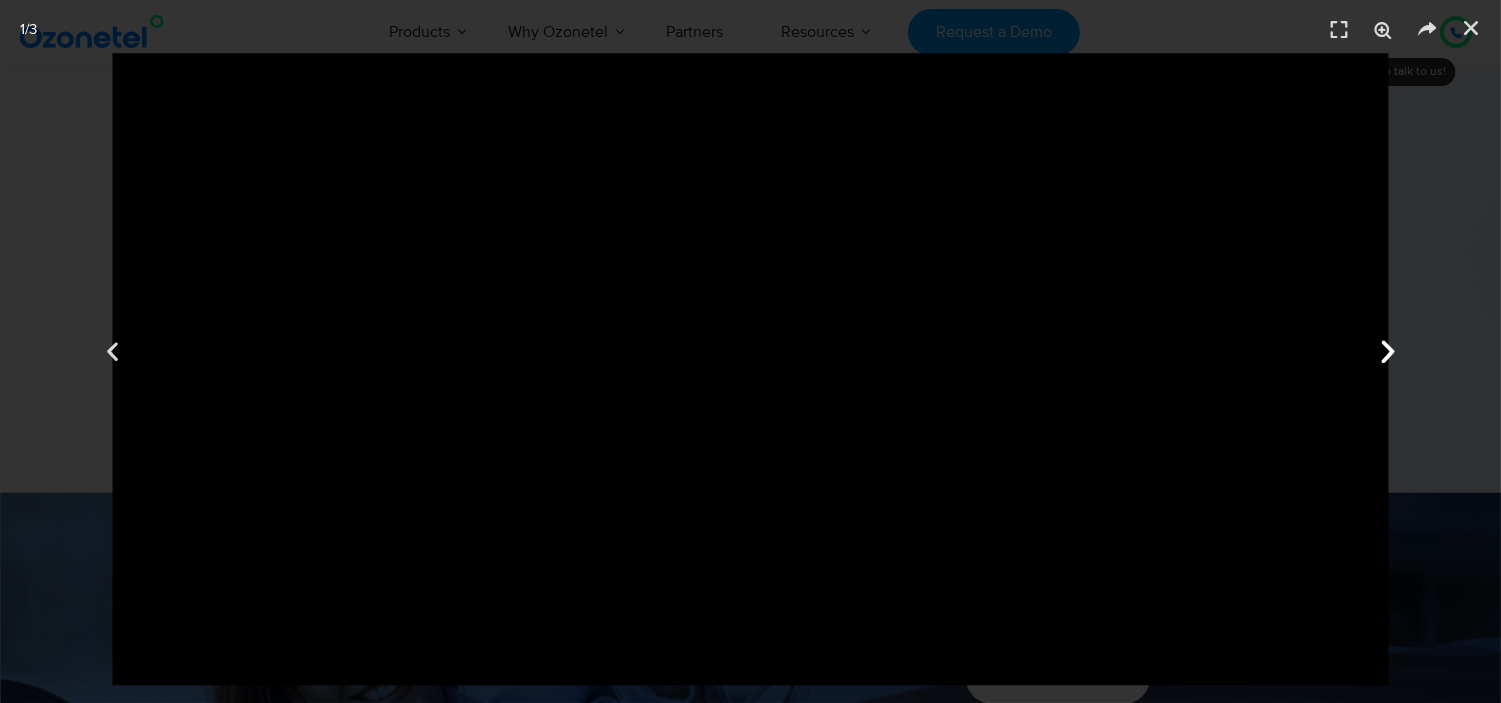 click at bounding box center (1388, 352) 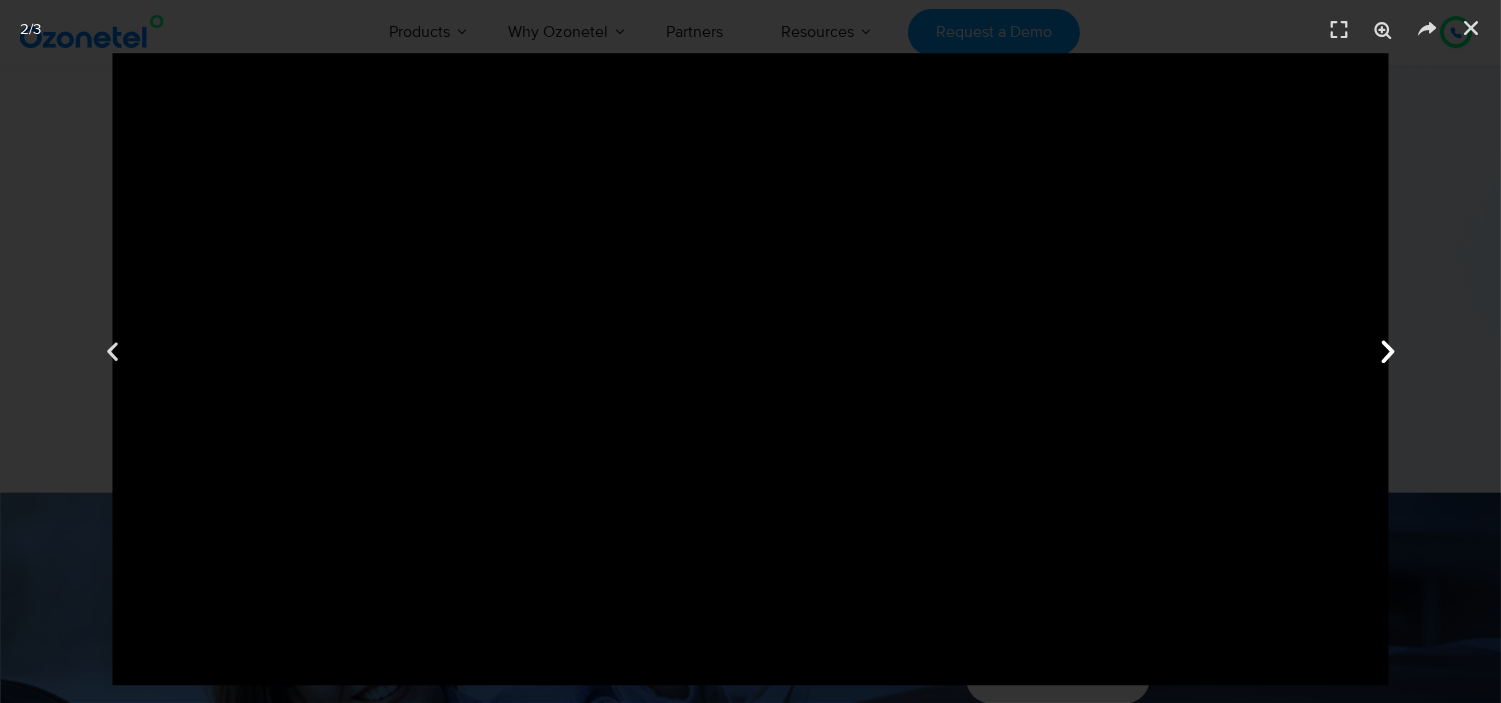 click at bounding box center [1388, 352] 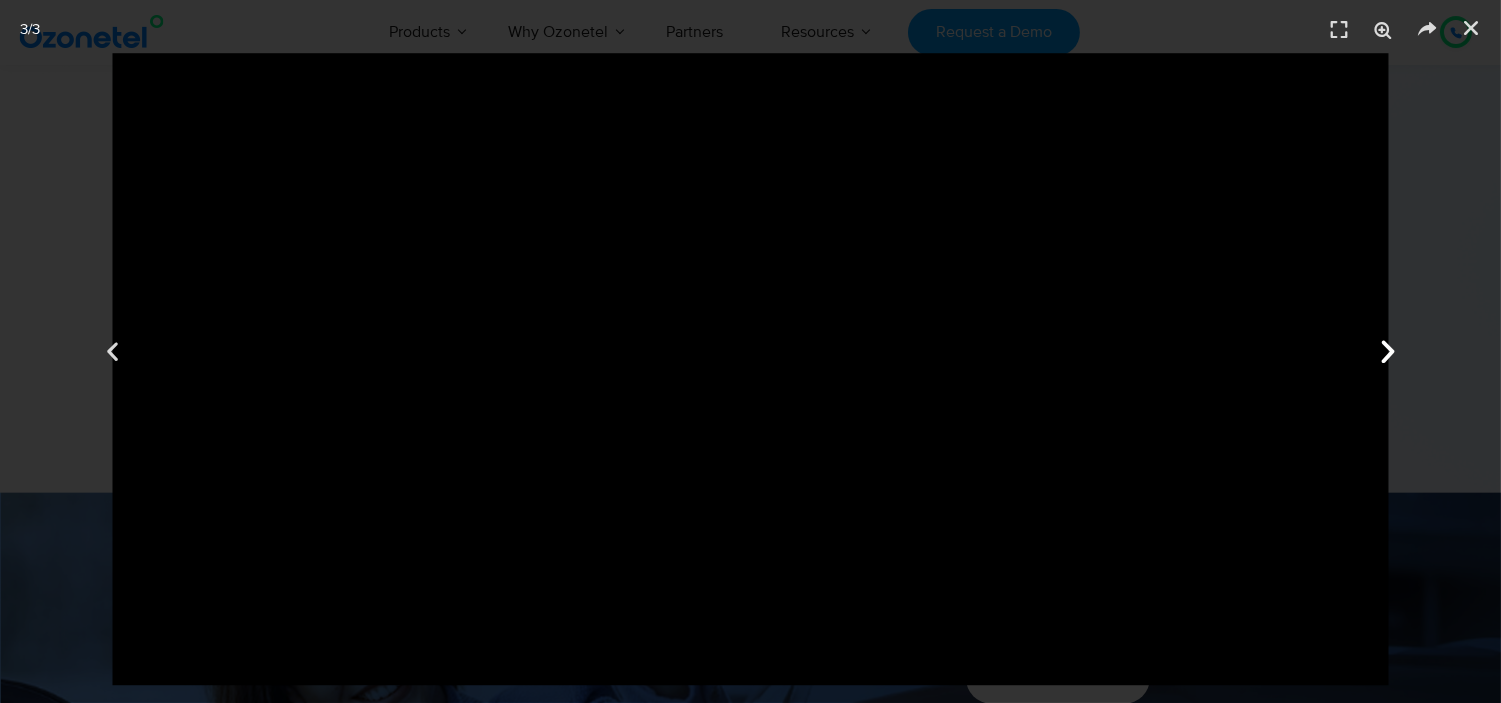 click on "Next" at bounding box center [1388, 351] 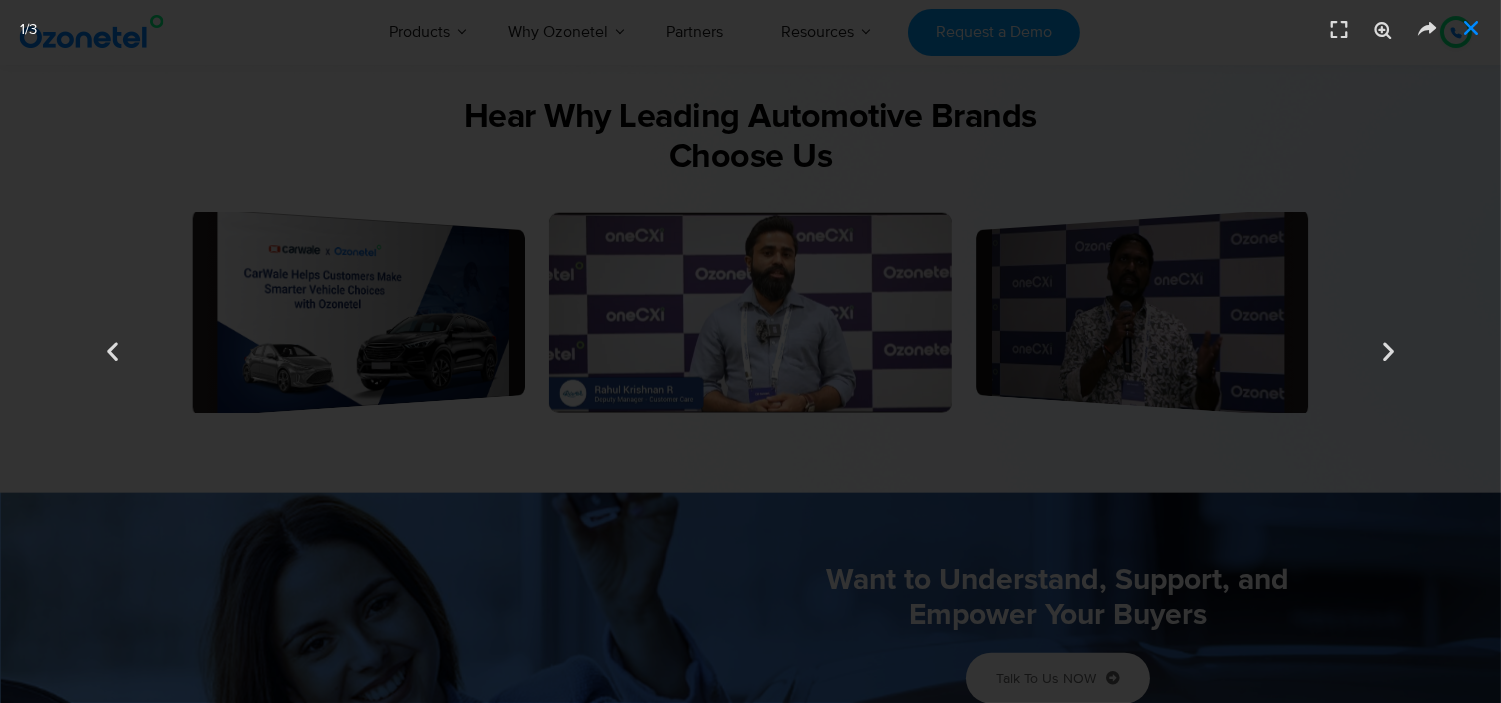click at bounding box center (1471, 28) 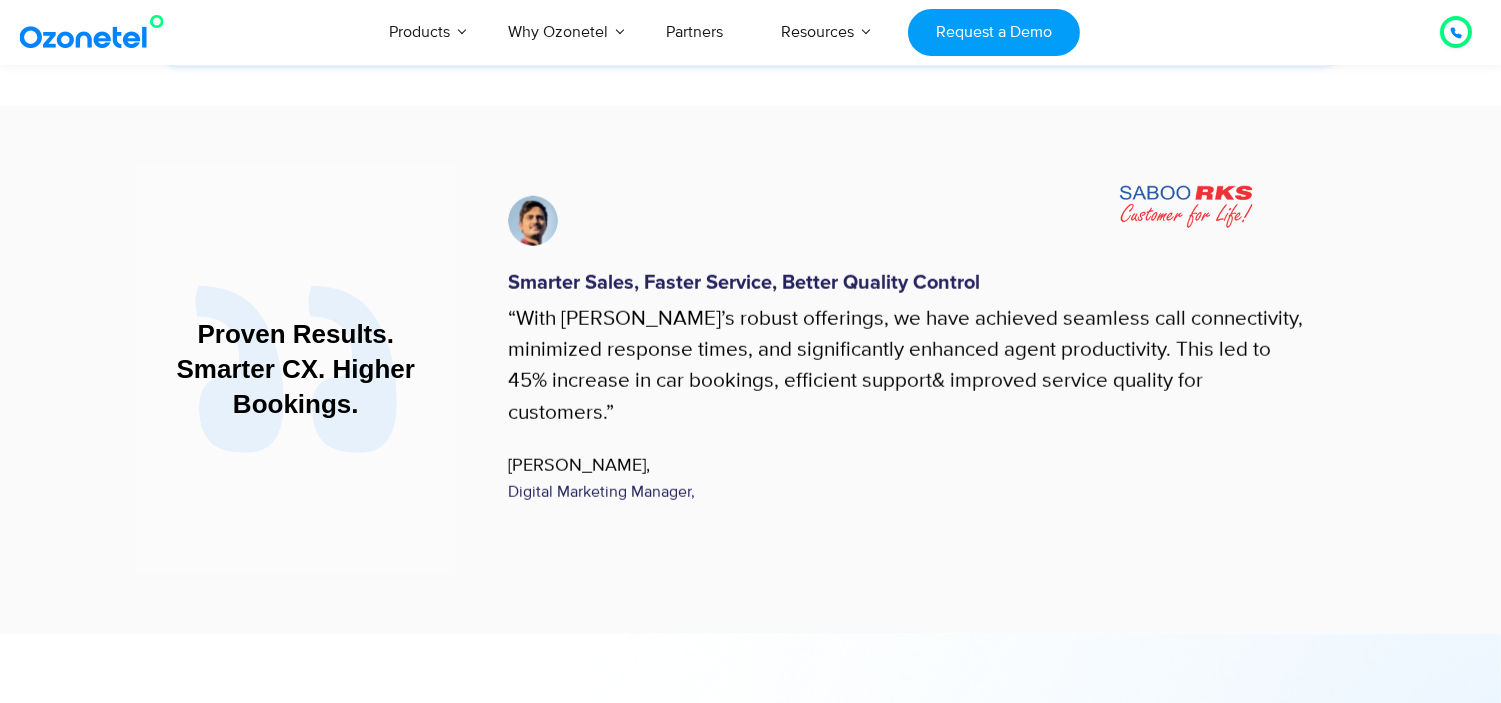 scroll, scrollTop: 3500, scrollLeft: 0, axis: vertical 